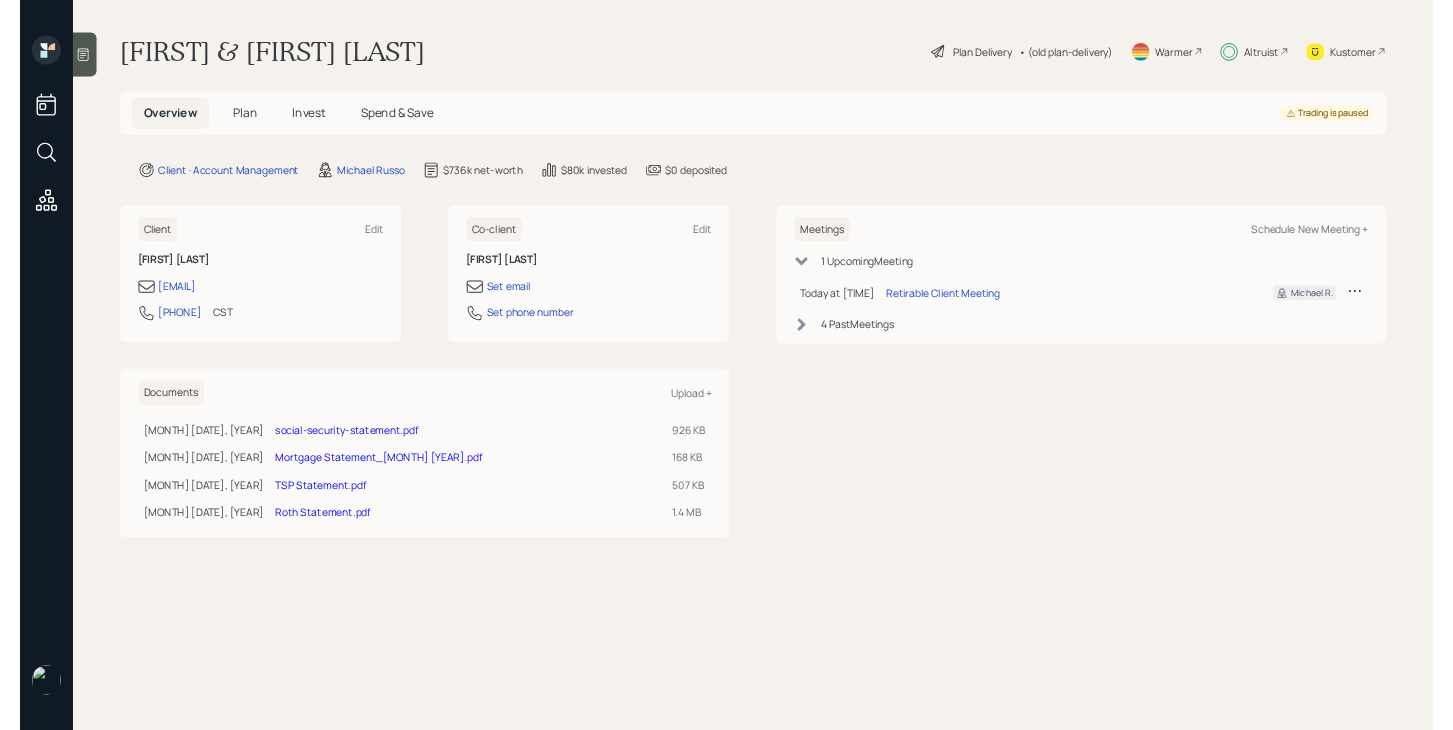 scroll, scrollTop: 0, scrollLeft: 0, axis: both 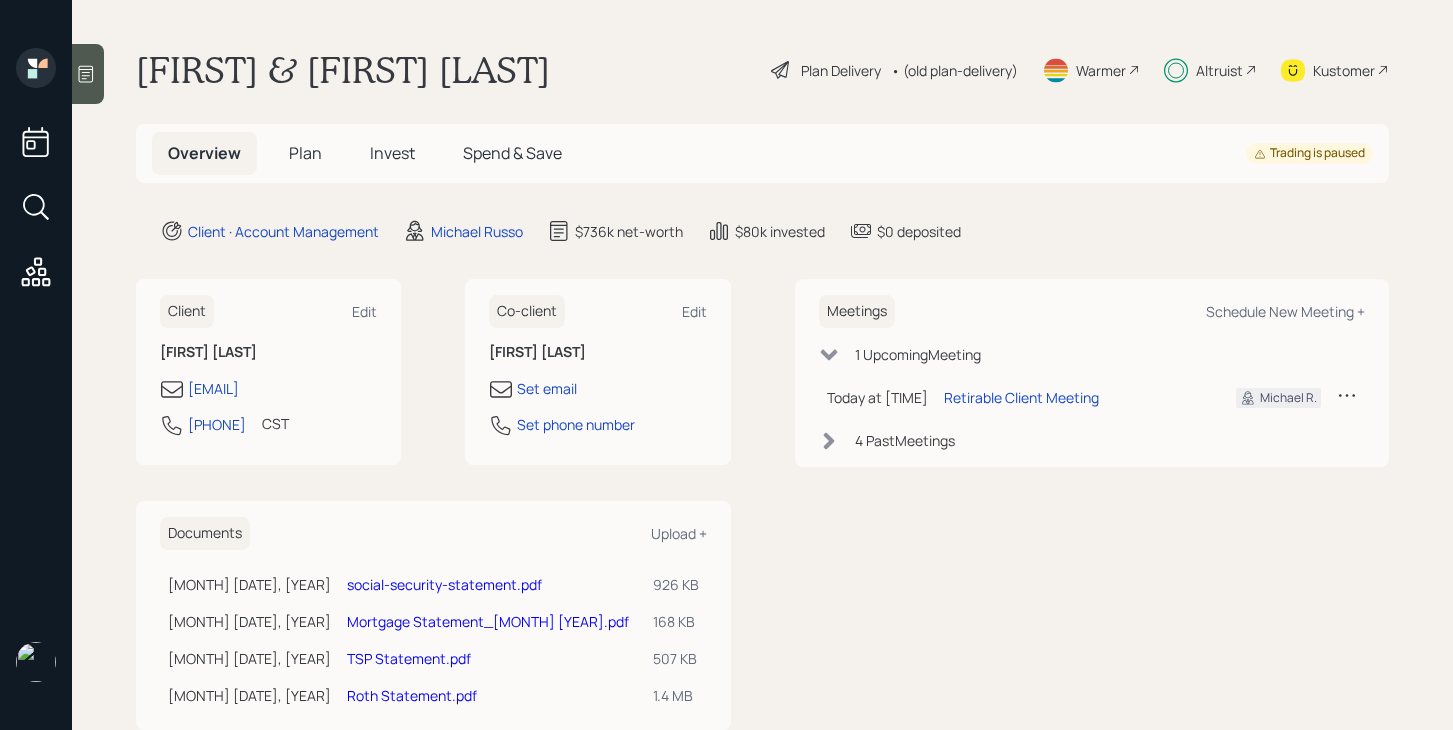click on "Plan" at bounding box center [305, 153] 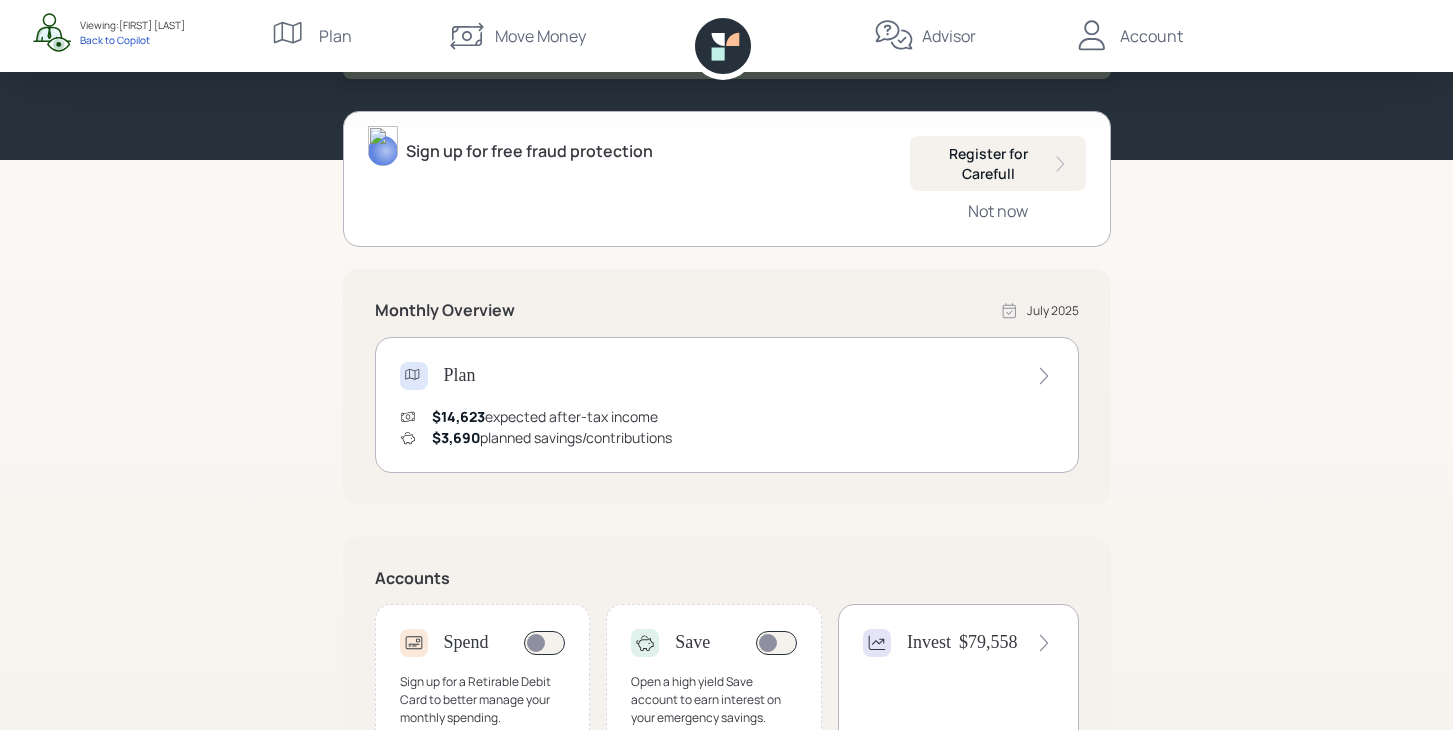 scroll, scrollTop: 0, scrollLeft: 0, axis: both 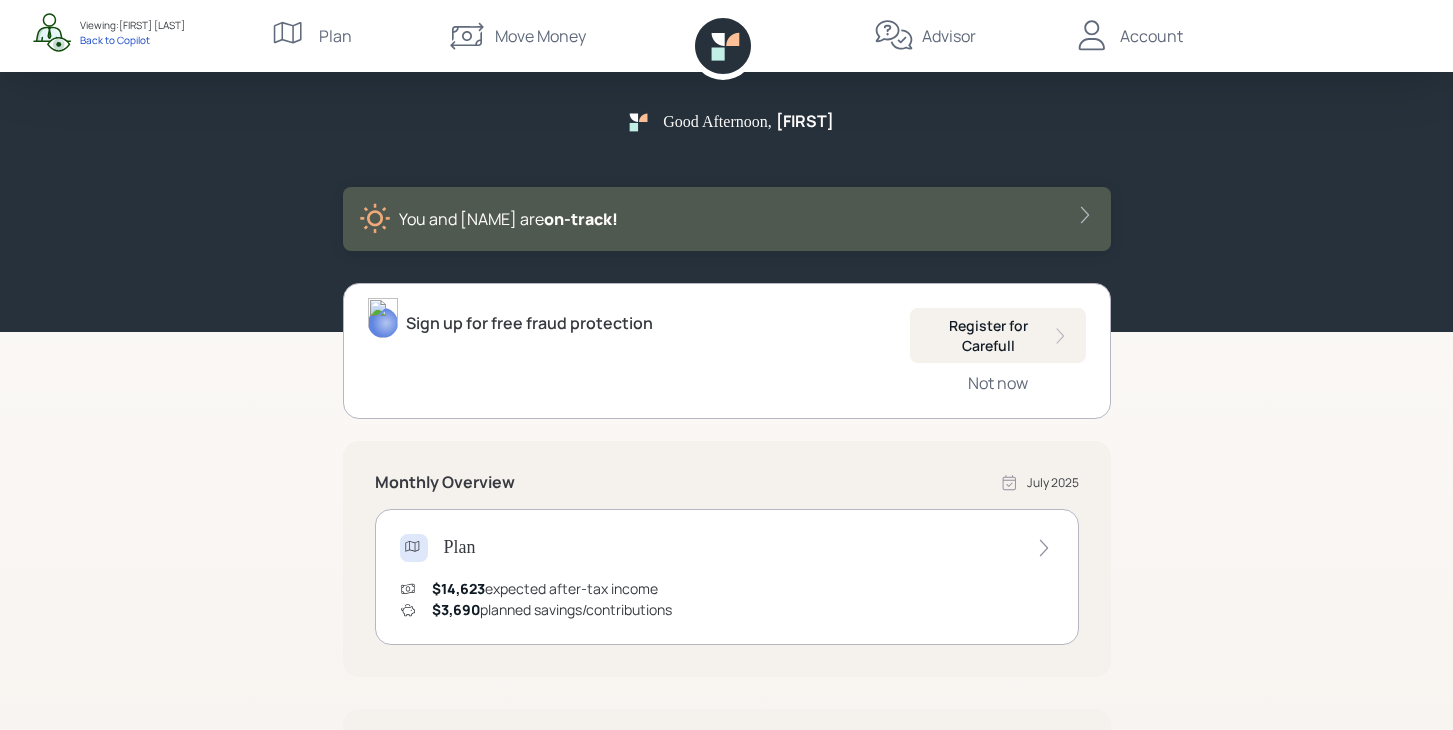 click on "Plan" at bounding box center [335, 36] 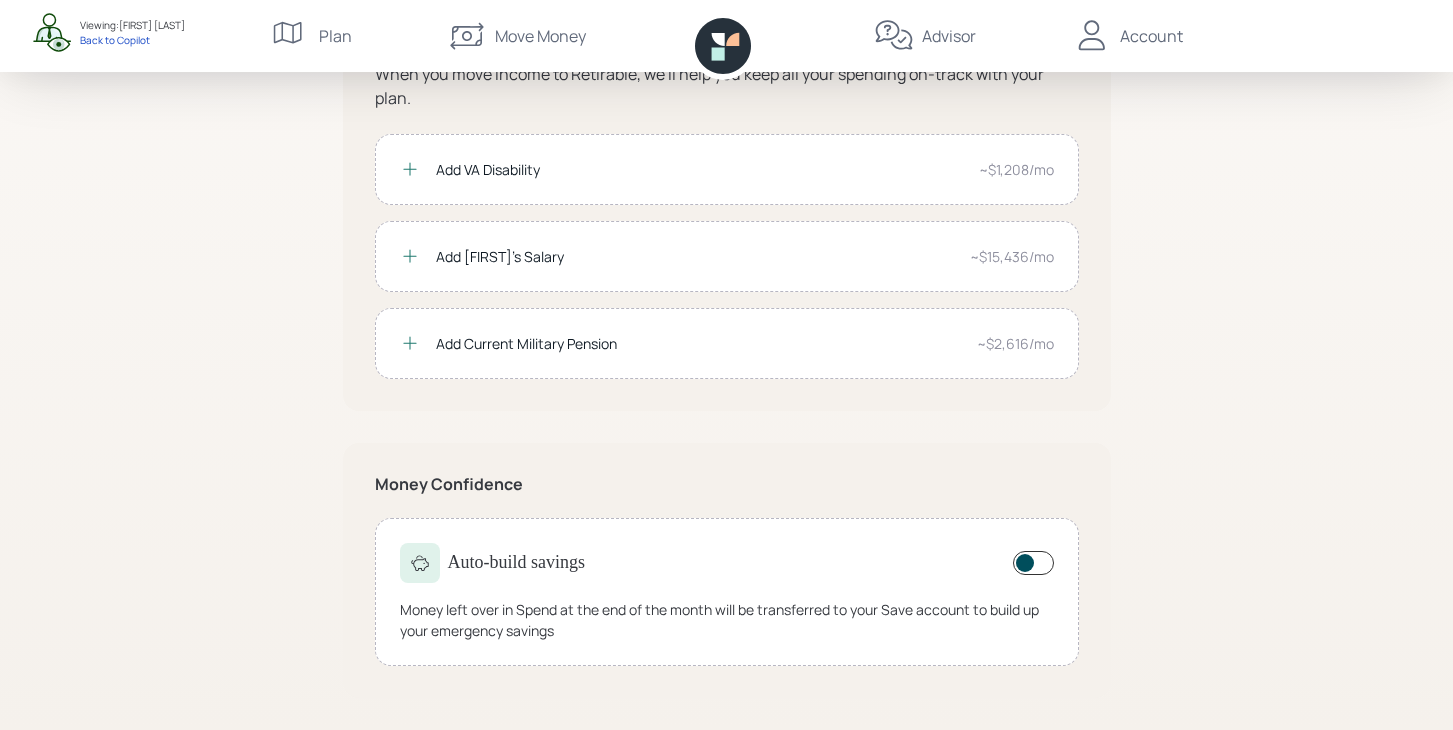 scroll, scrollTop: 0, scrollLeft: 0, axis: both 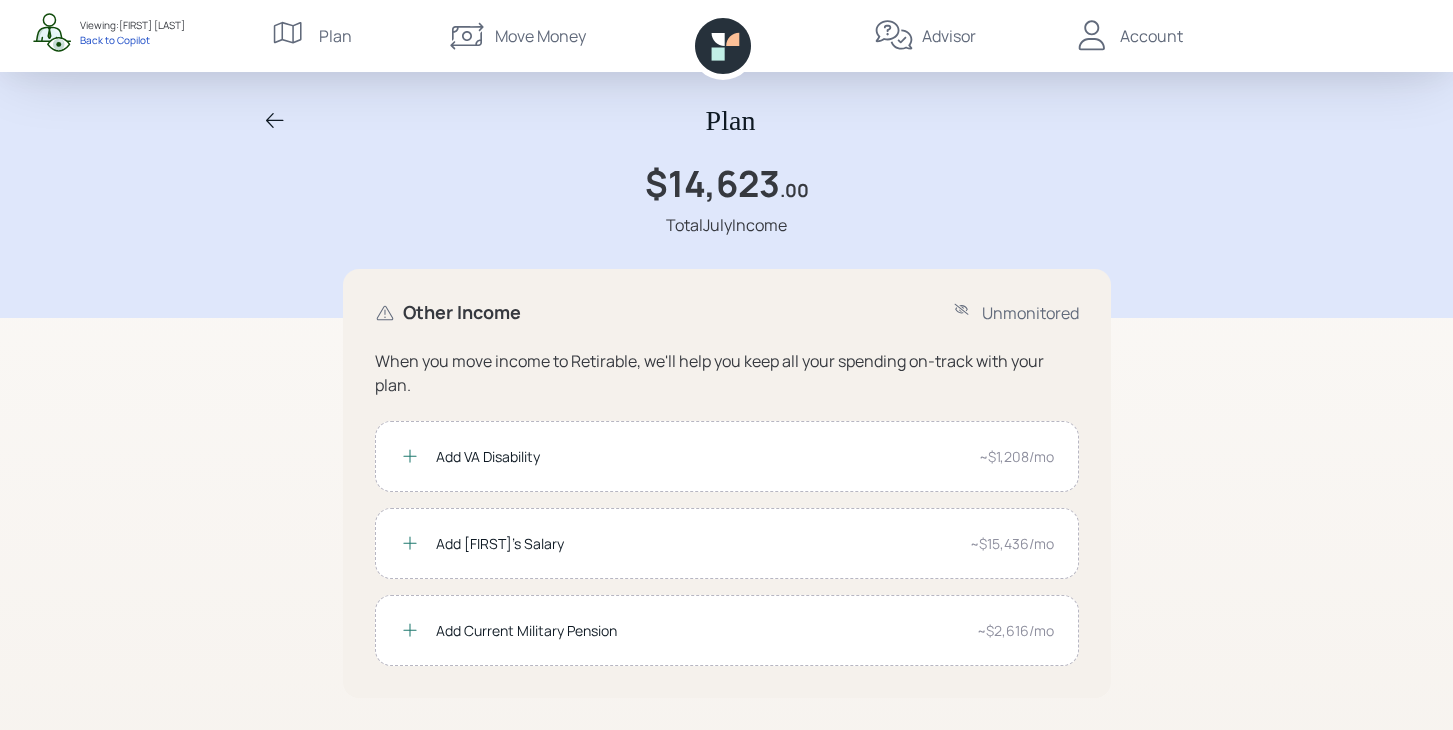 click on "Account" at bounding box center [1151, 36] 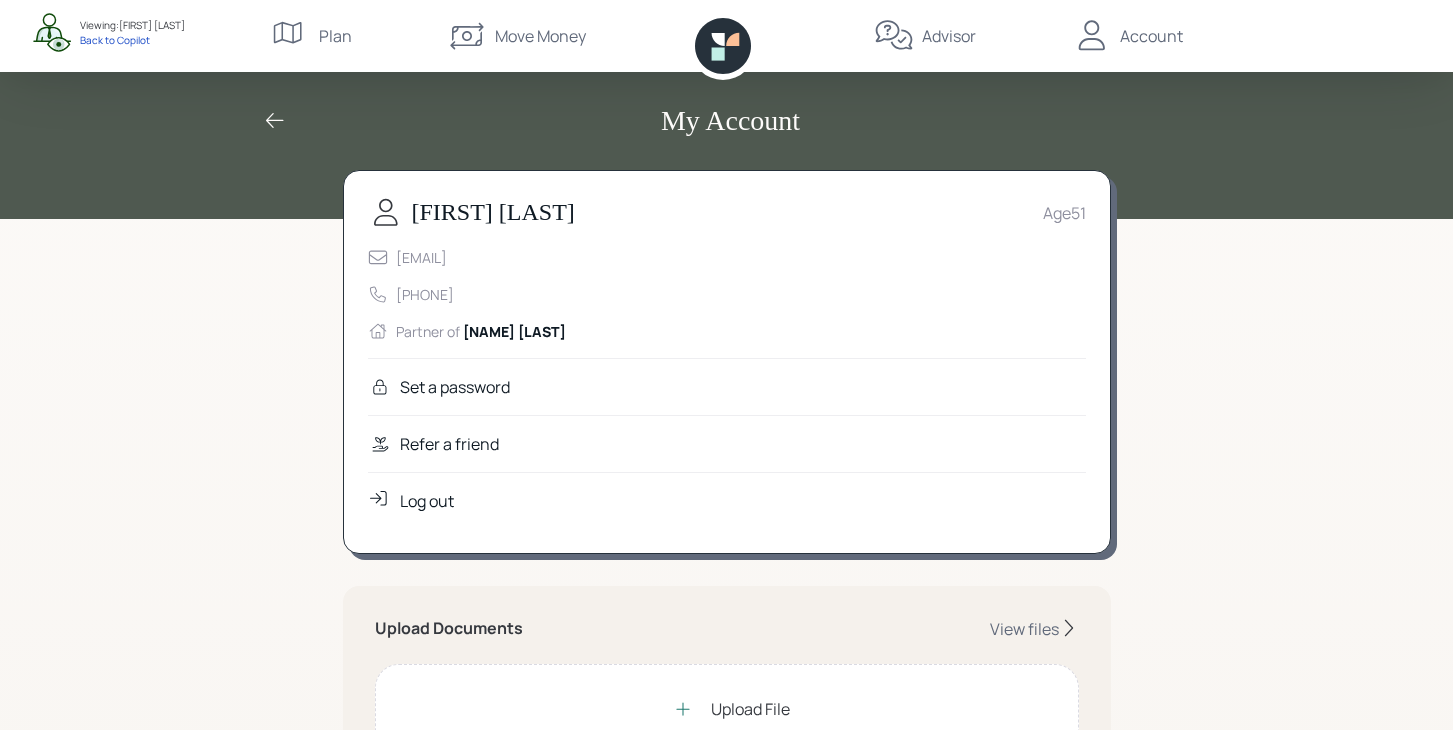 click on "Advisor" at bounding box center [949, 36] 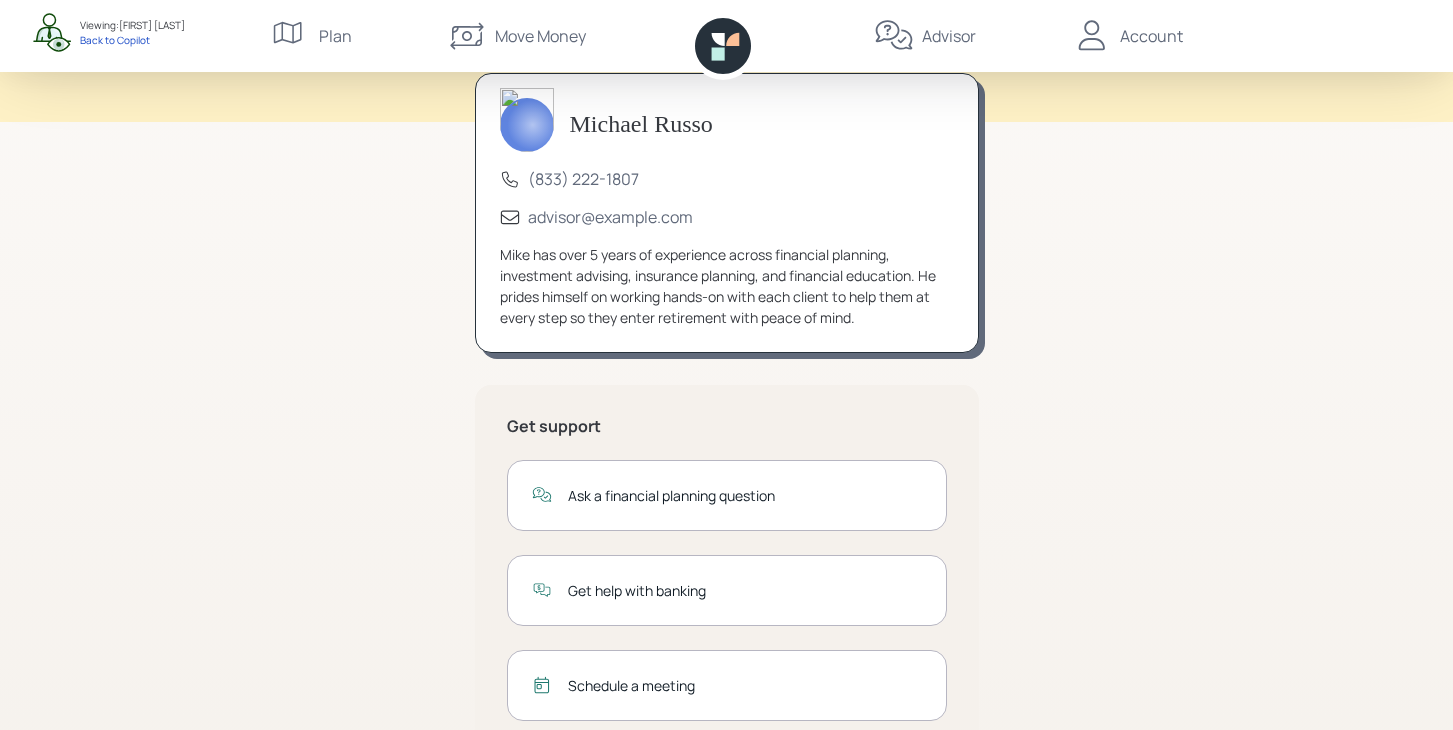 scroll, scrollTop: 247, scrollLeft: 0, axis: vertical 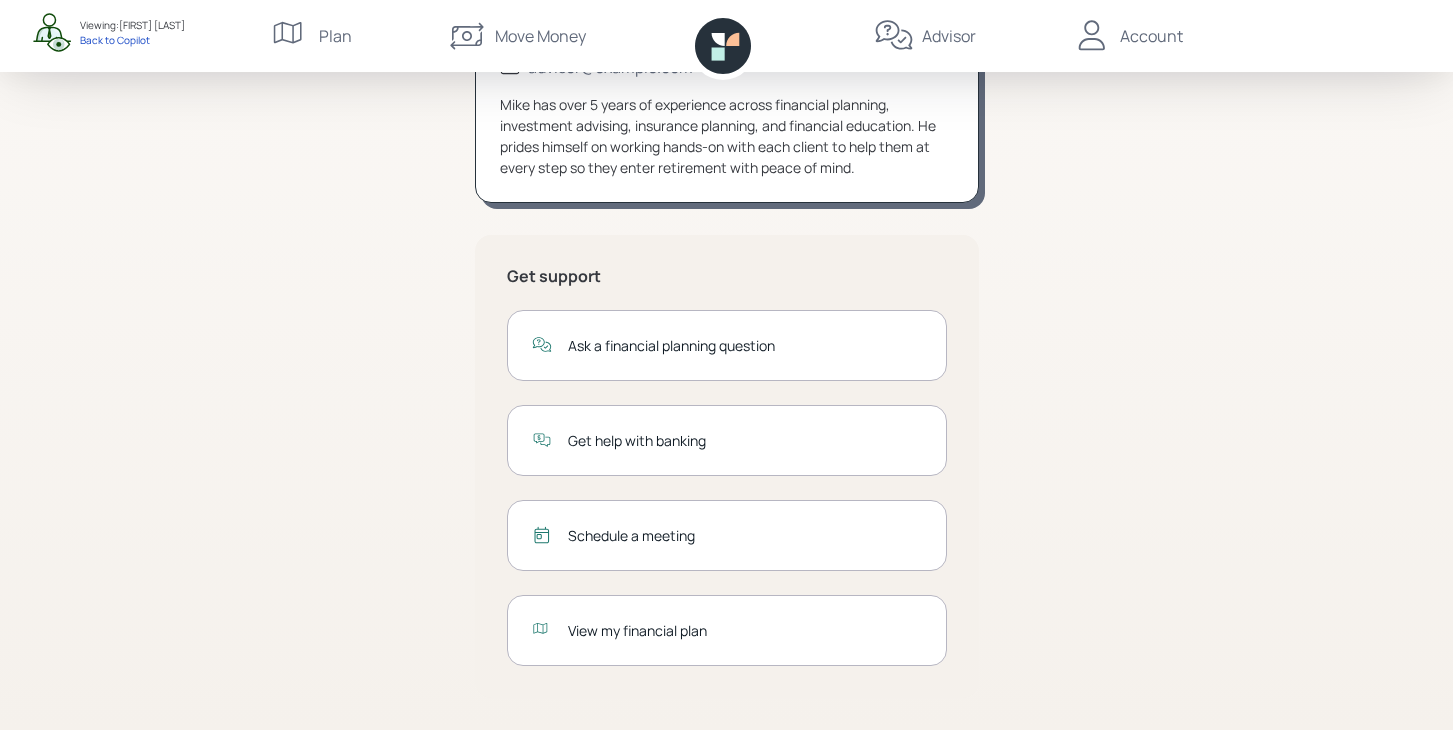 click on "Account" at bounding box center [1127, 36] 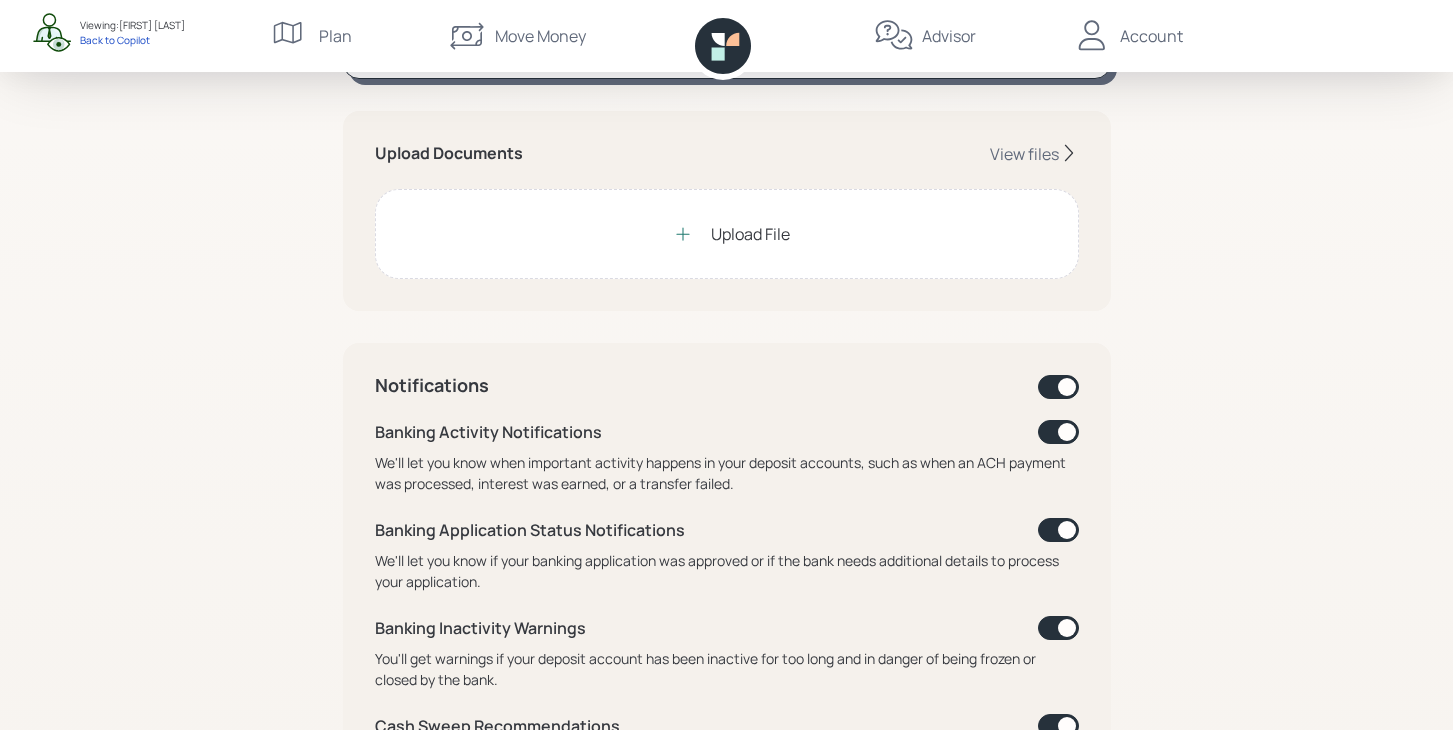 scroll, scrollTop: 0, scrollLeft: 0, axis: both 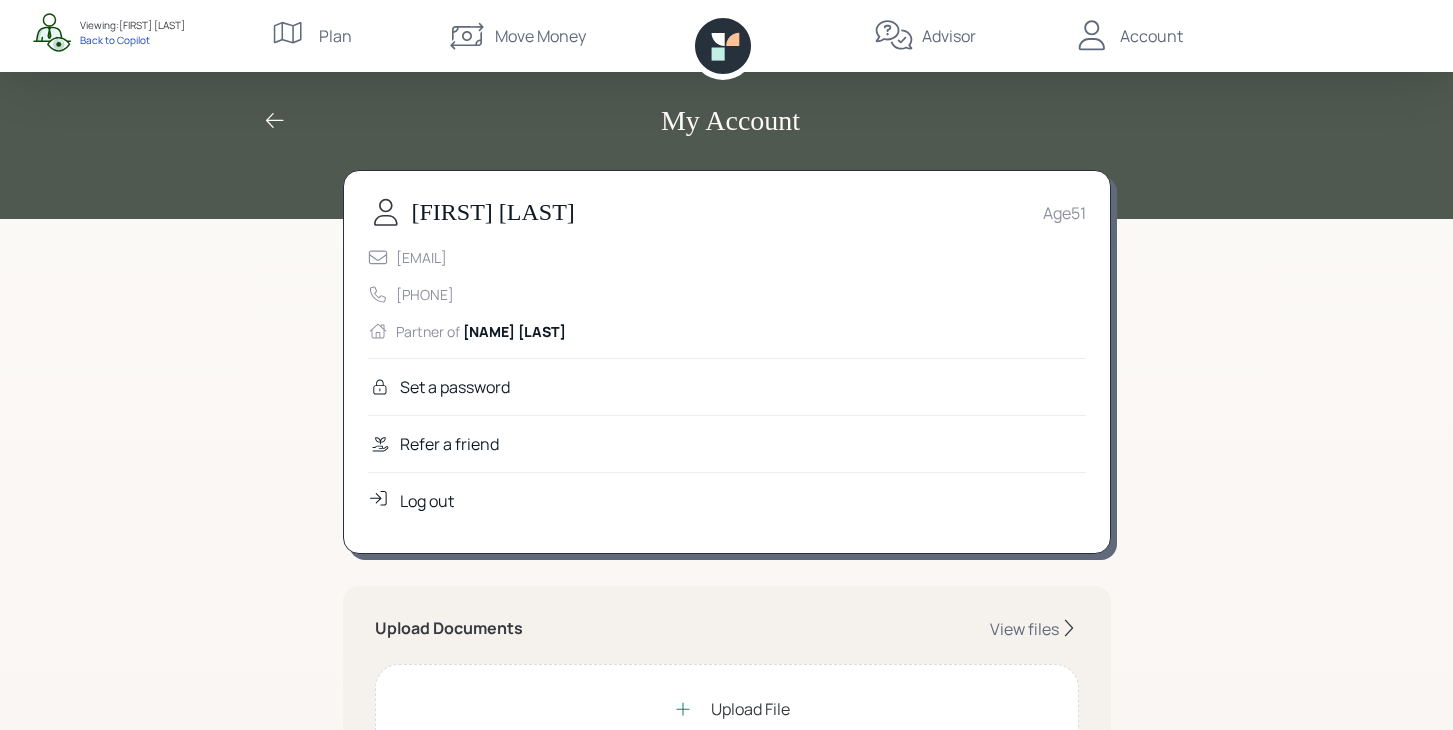 click on "Refer a friend" at bounding box center [455, 387] 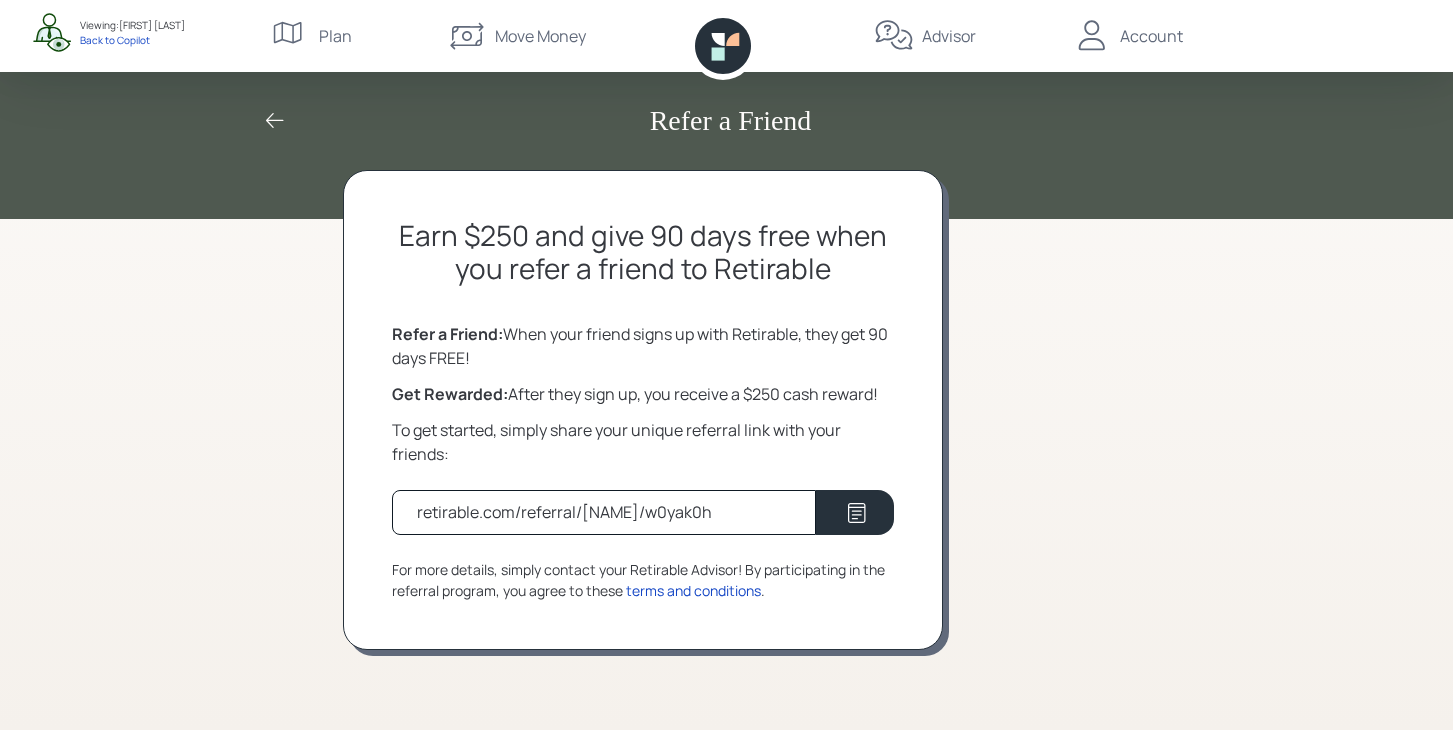 click at bounding box center [275, 121] 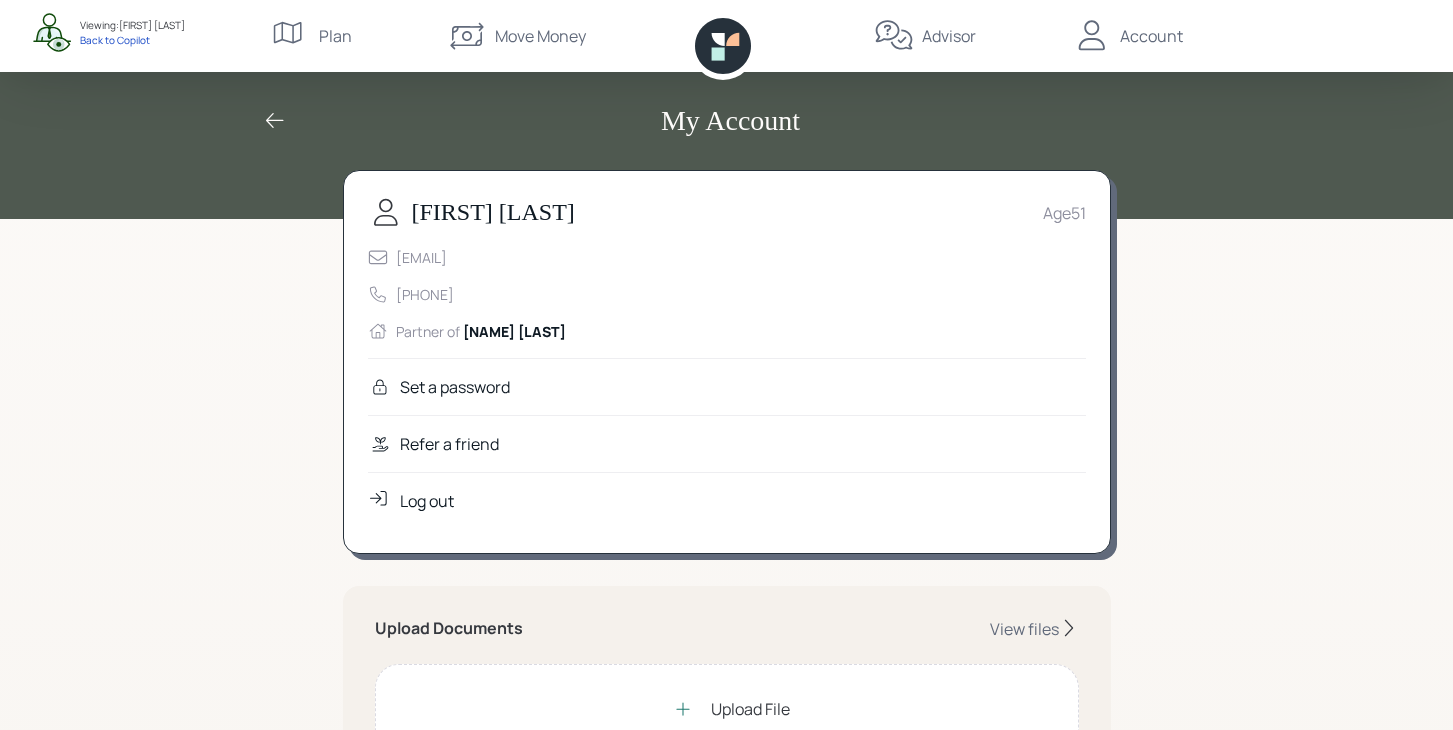 click at bounding box center (275, 121) 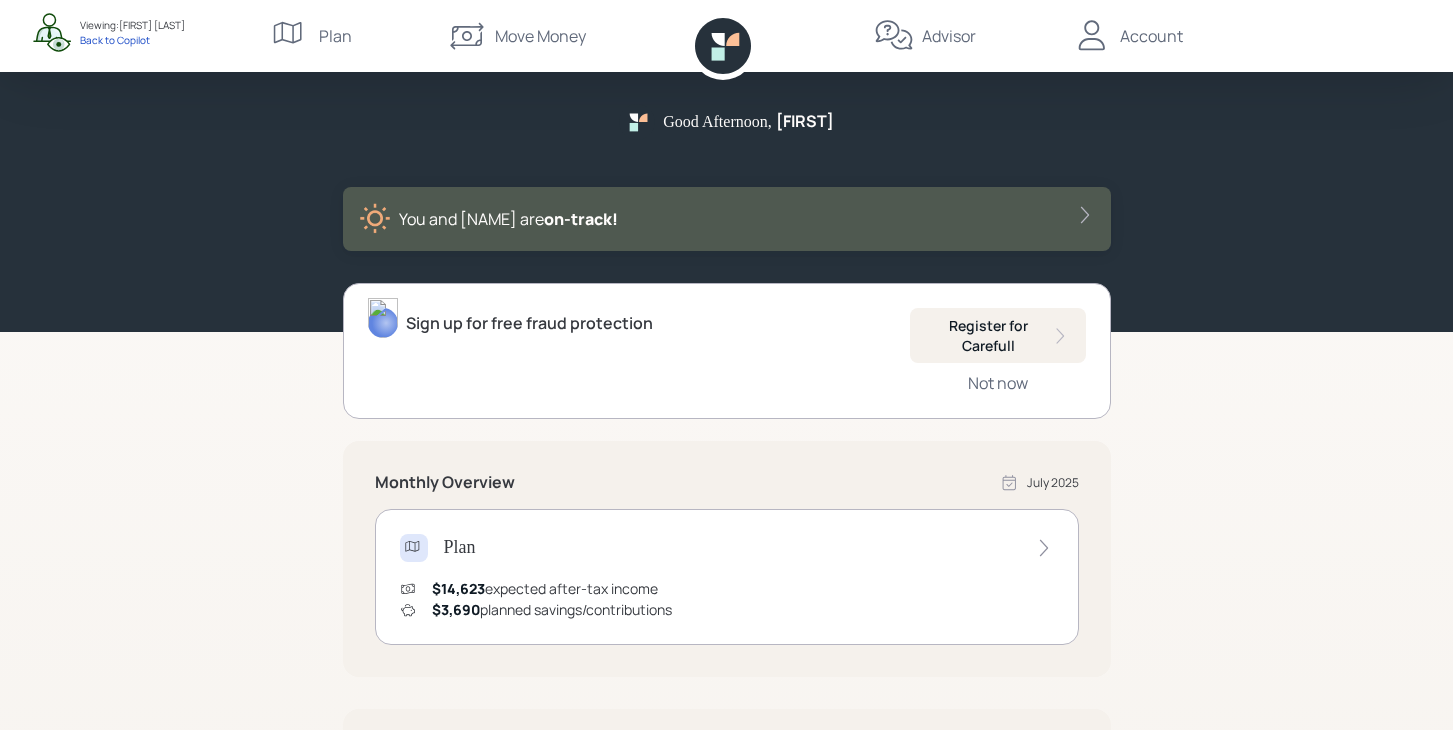 click on "Move Money" at bounding box center [540, 36] 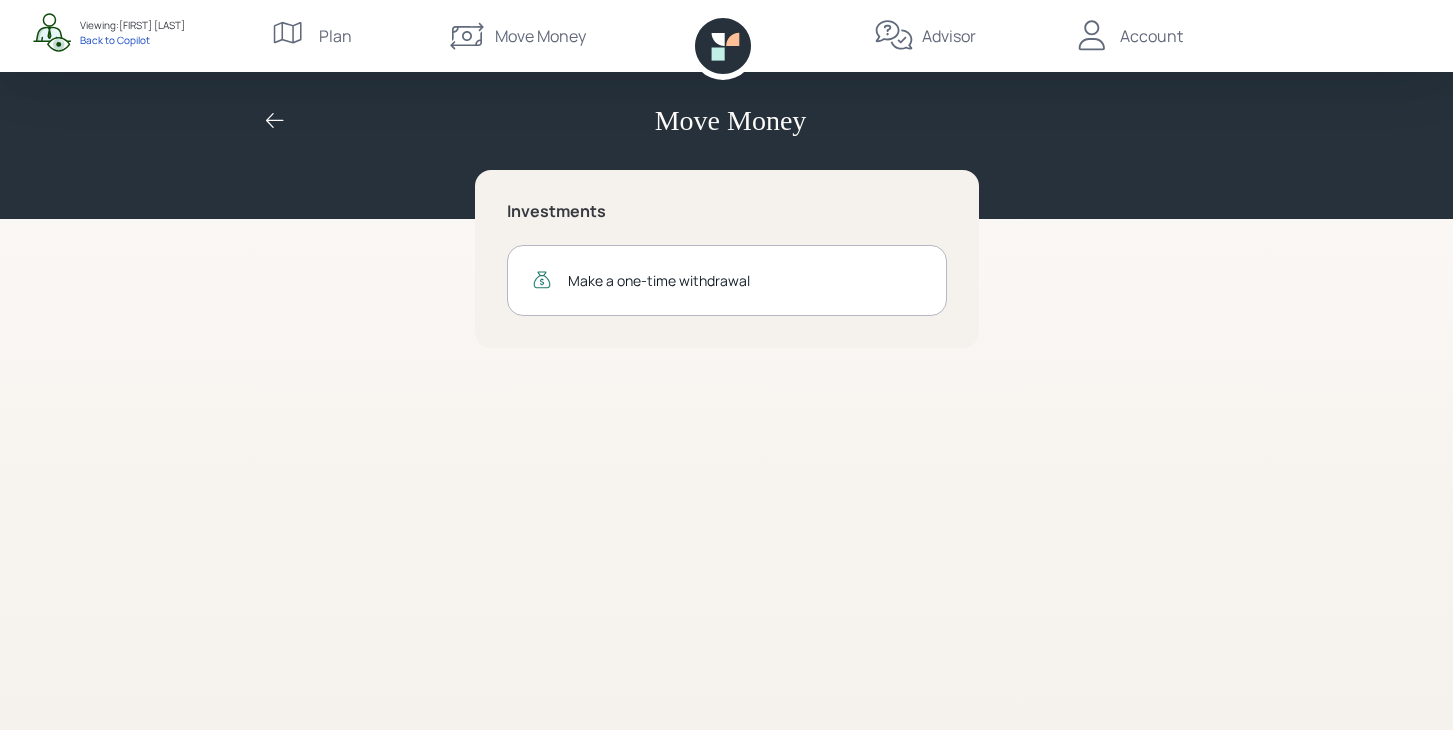 click at bounding box center [275, 121] 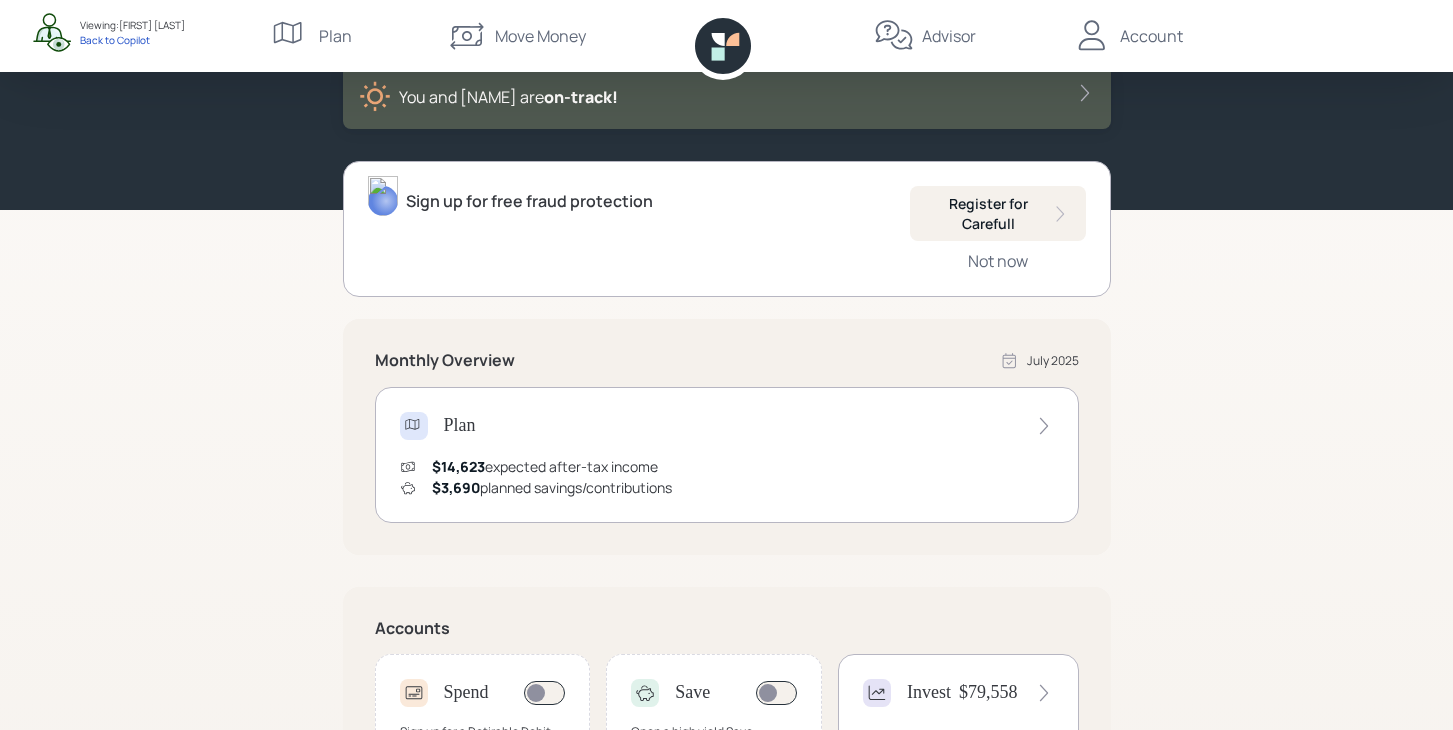 scroll, scrollTop: 0, scrollLeft: 0, axis: both 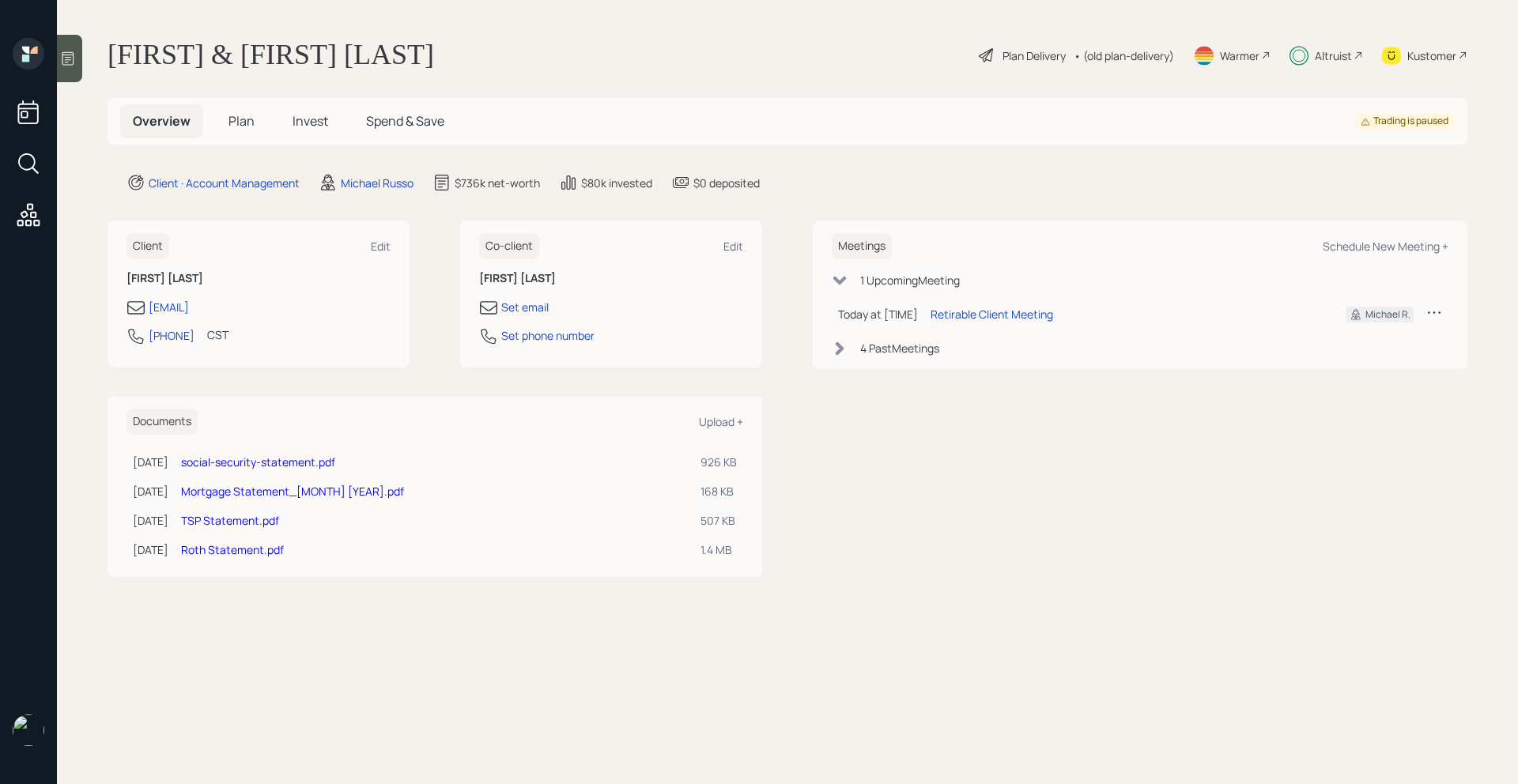 click on "Altruist" at bounding box center [1034, 55] 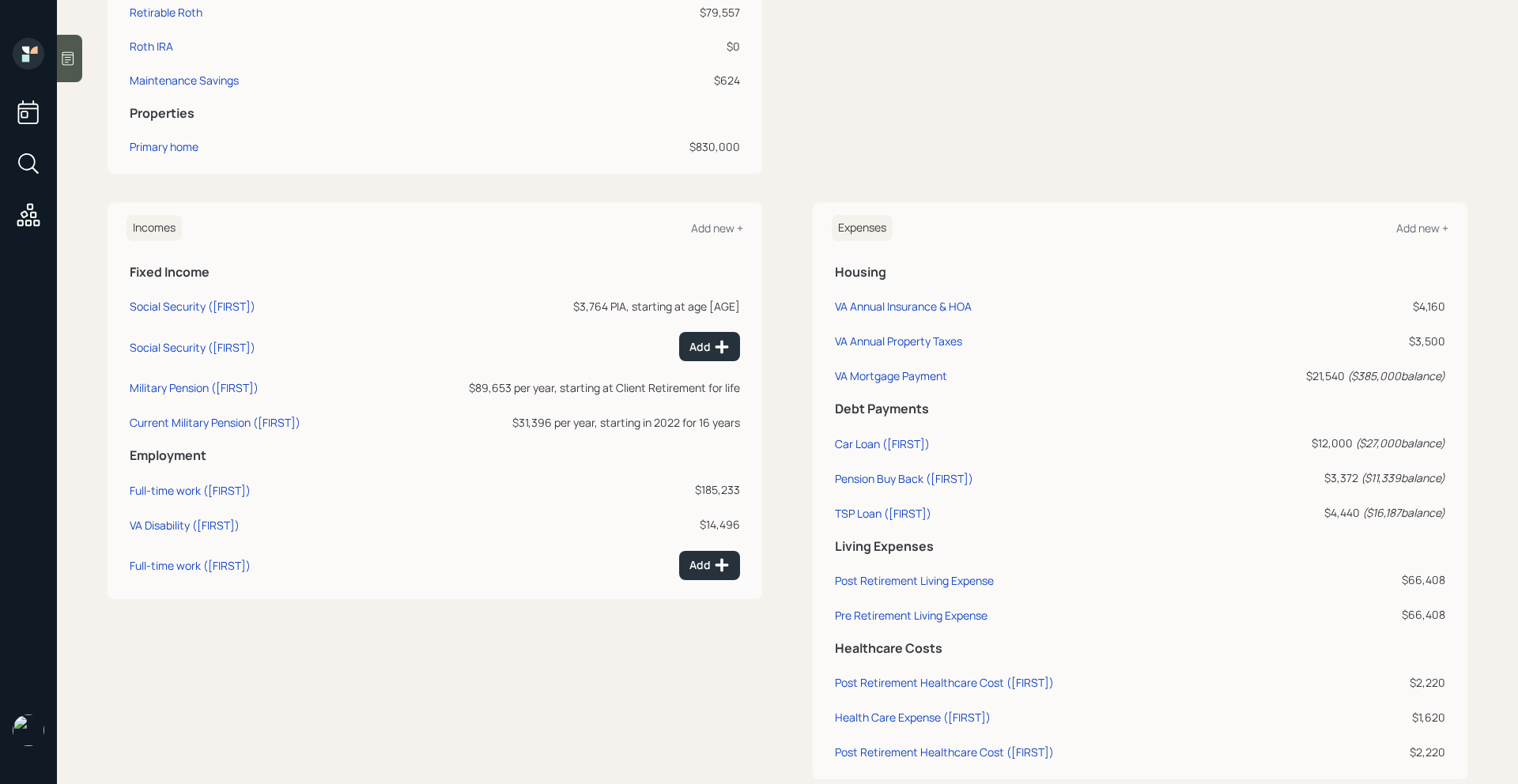 scroll, scrollTop: 733, scrollLeft: 0, axis: vertical 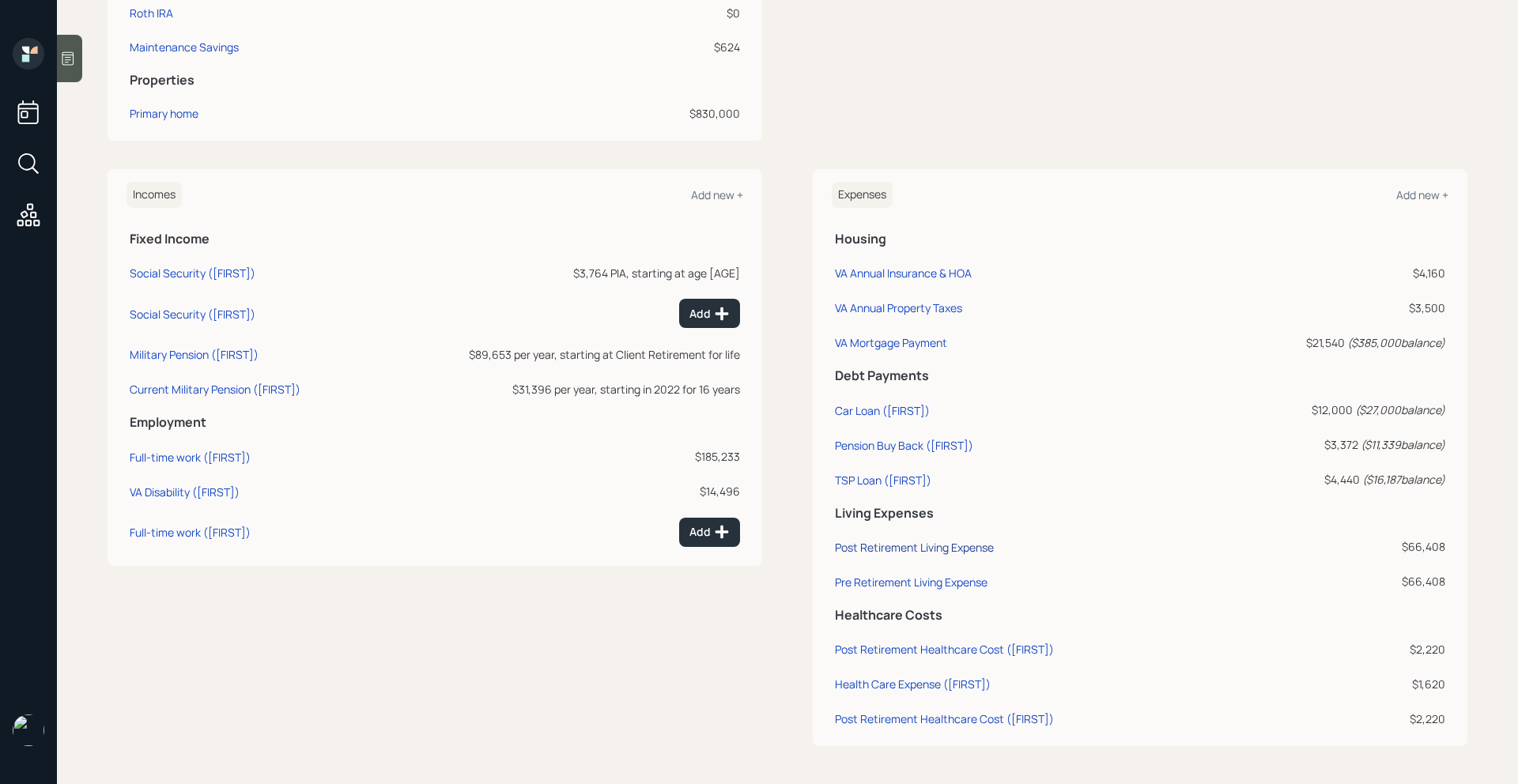 click on "Post Retirement Living Expense" at bounding box center (192, 273) 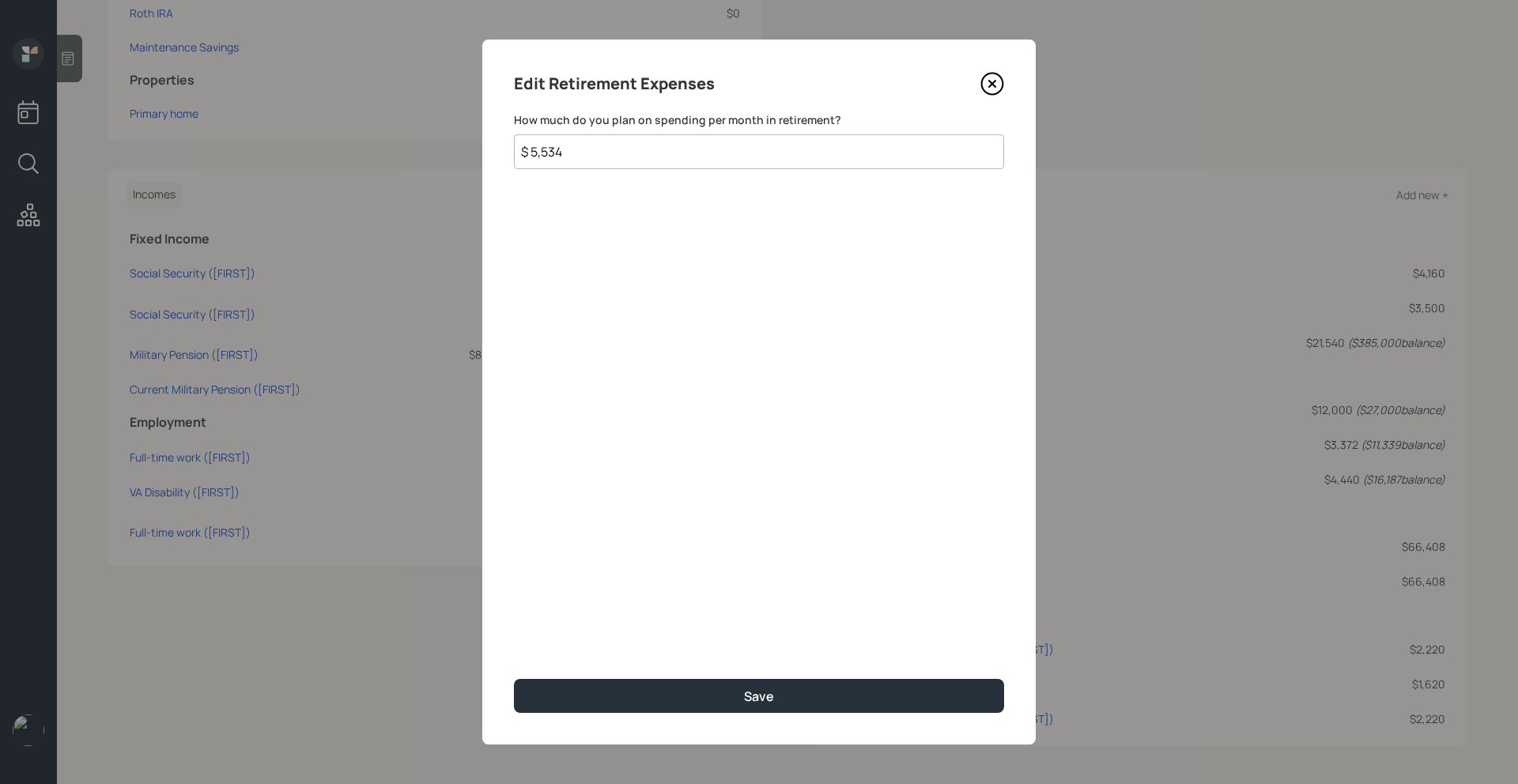 click at bounding box center [992, 84] 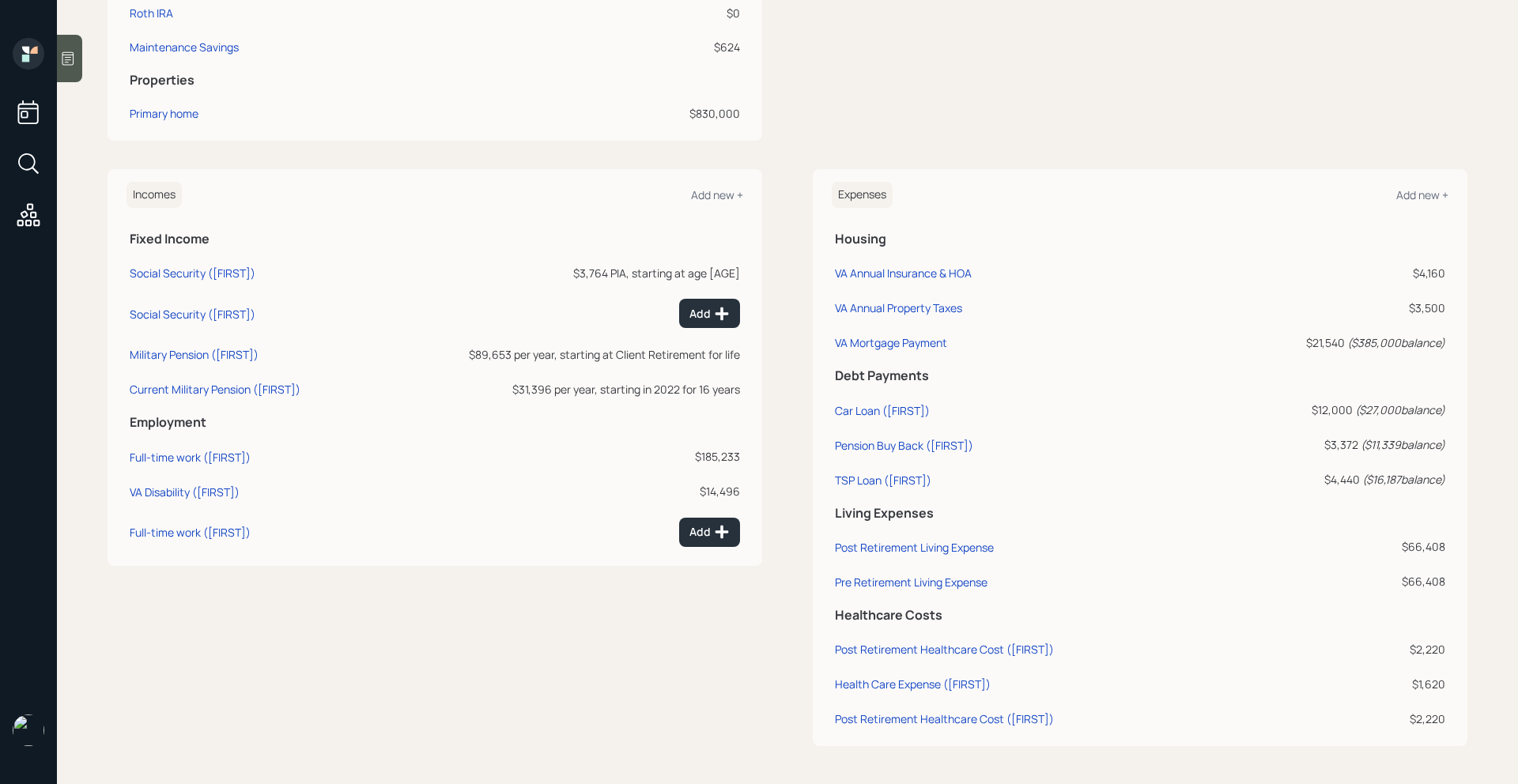 scroll, scrollTop: 0, scrollLeft: 0, axis: both 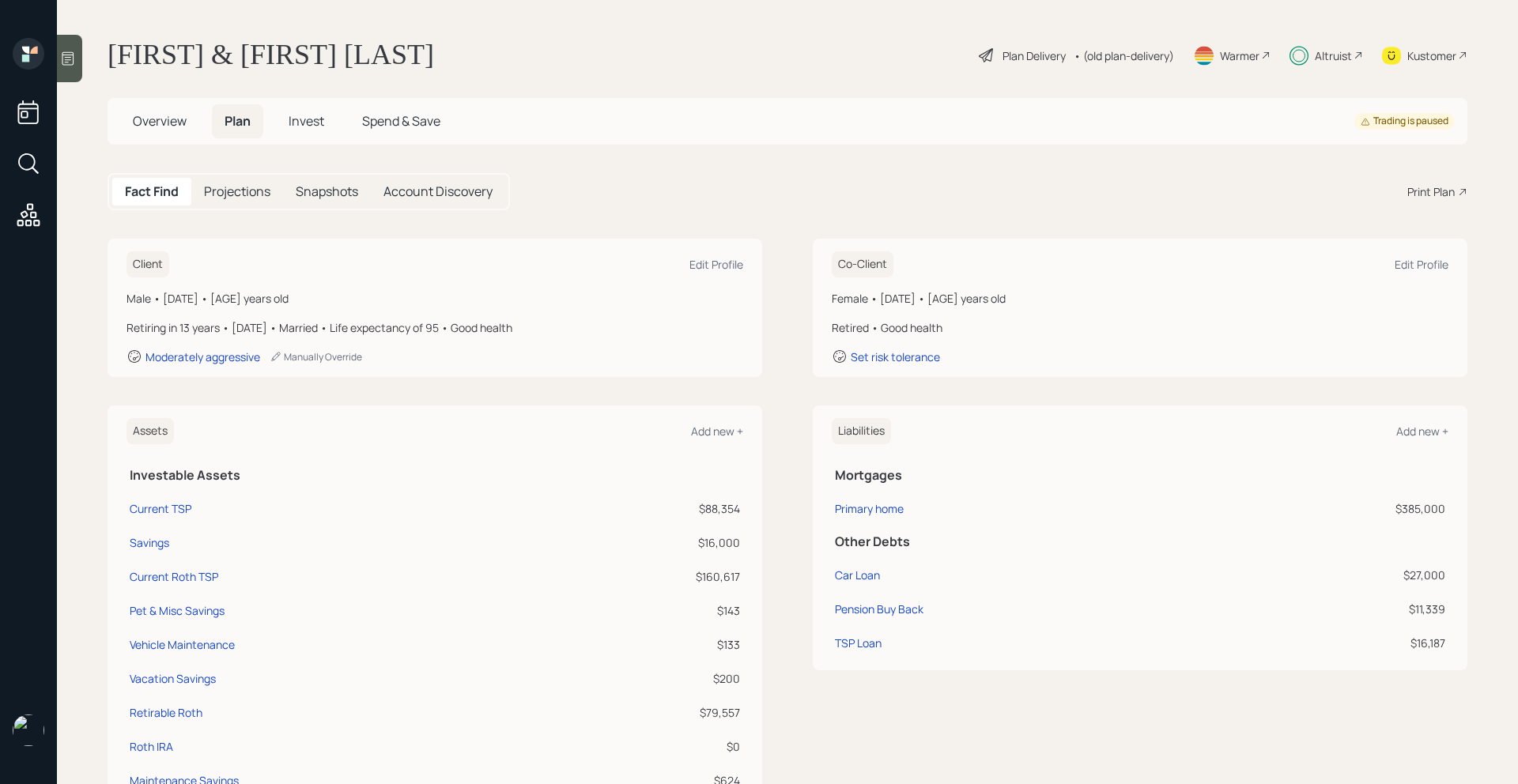click on "• (old plan-delivery)" at bounding box center [1123, 55] 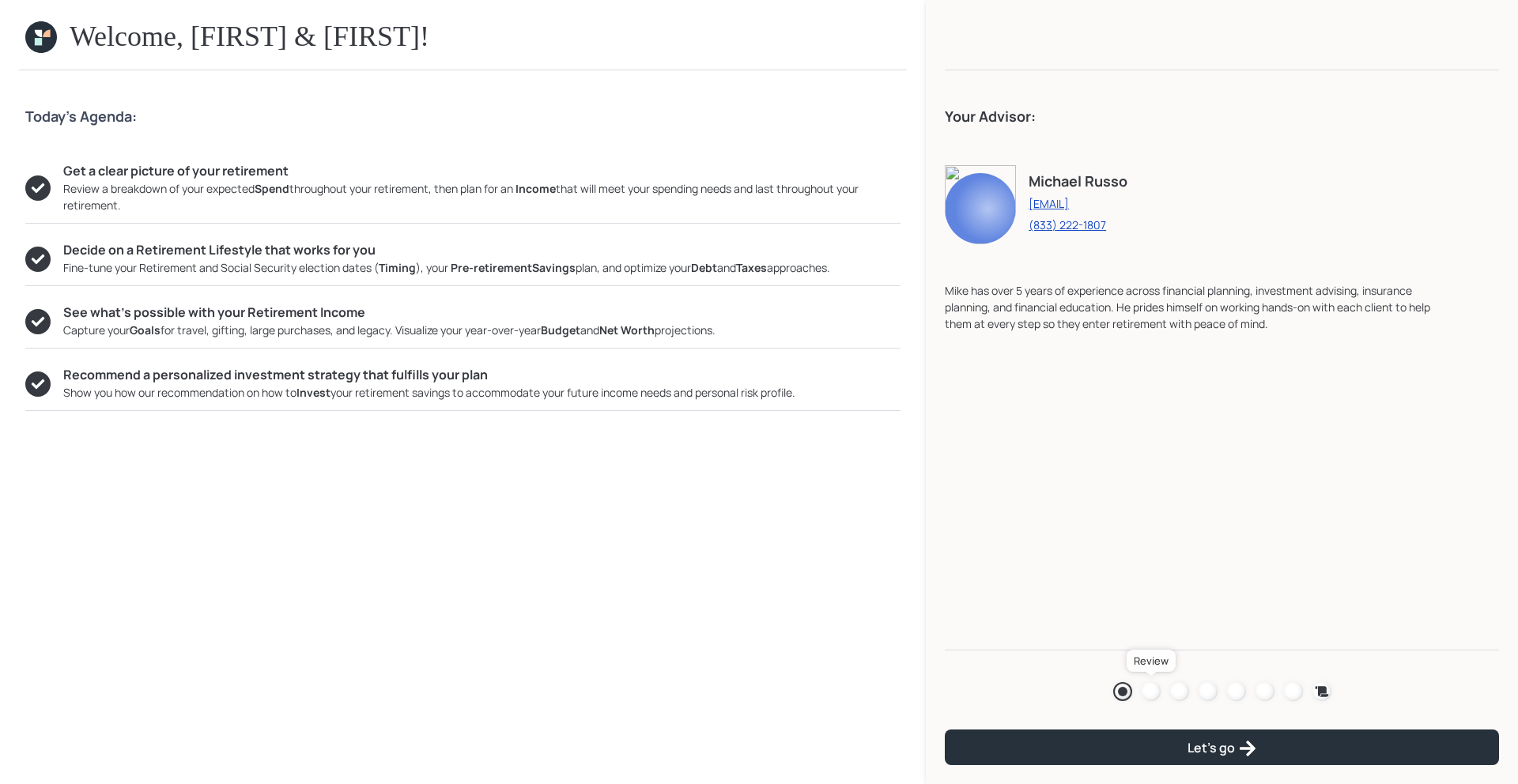 click at bounding box center [1151, 692] 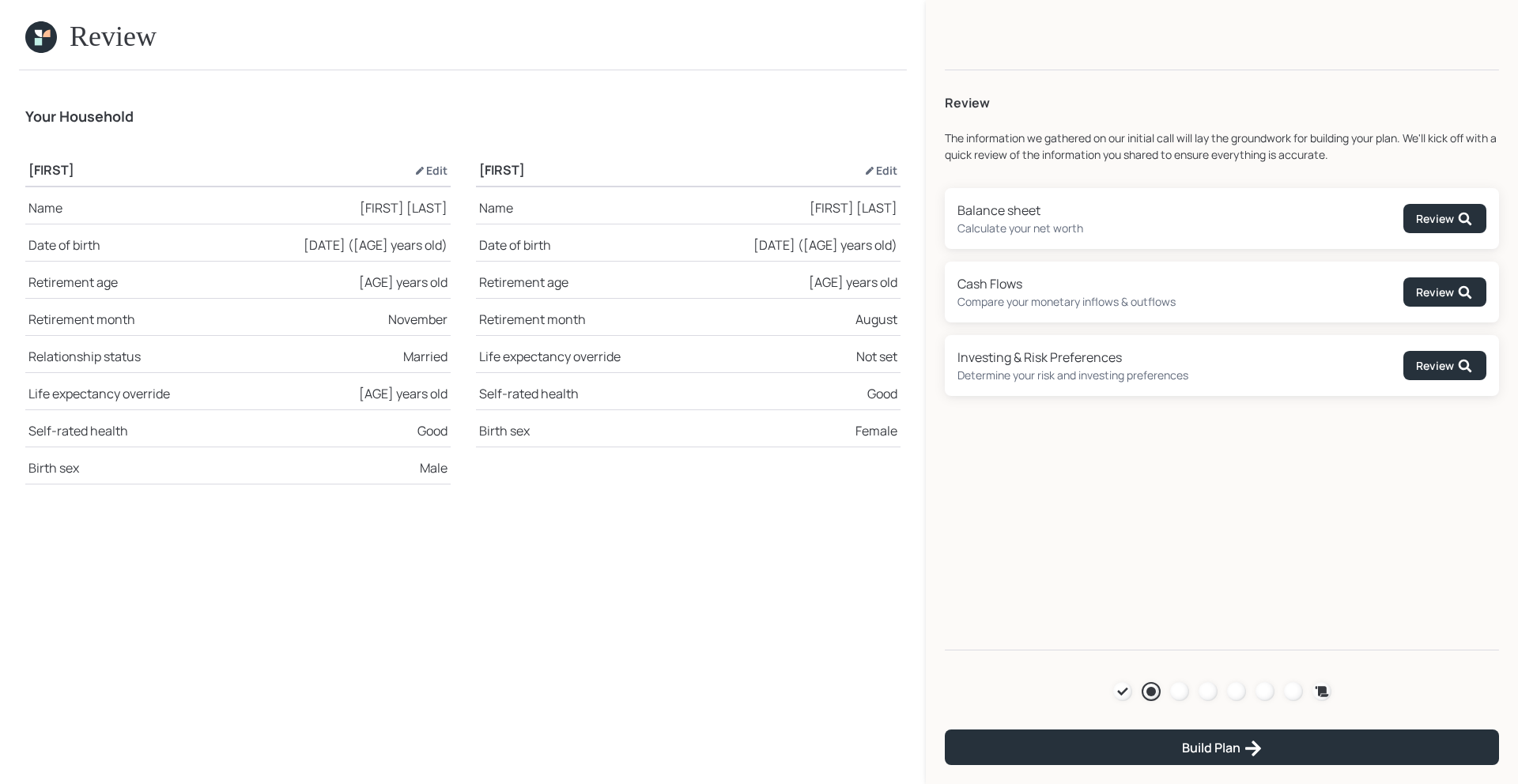 click on "Agenda Review Income Spend Net-worth Budget Taxes Invest" at bounding box center [1222, 692] 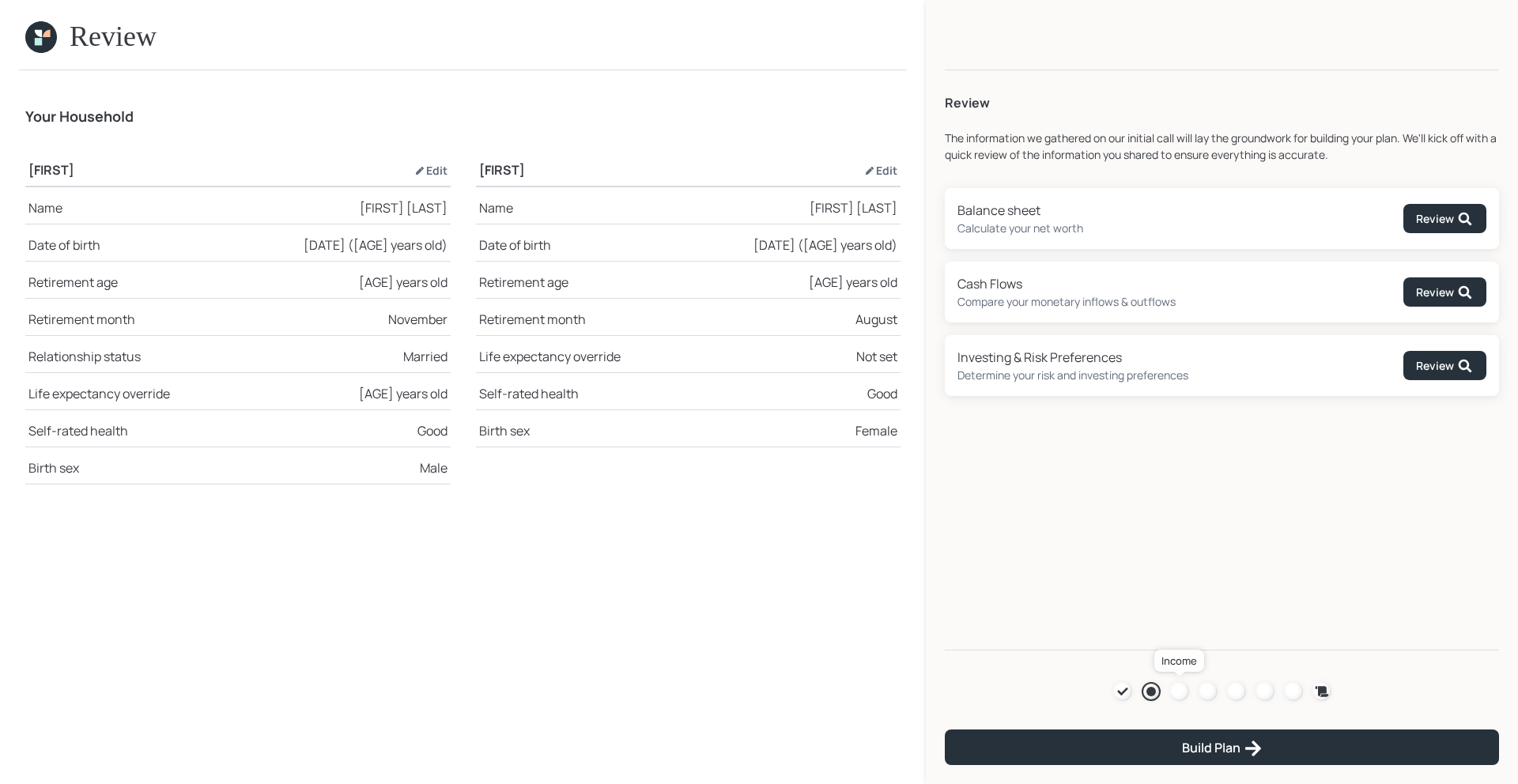 click at bounding box center [1180, 692] 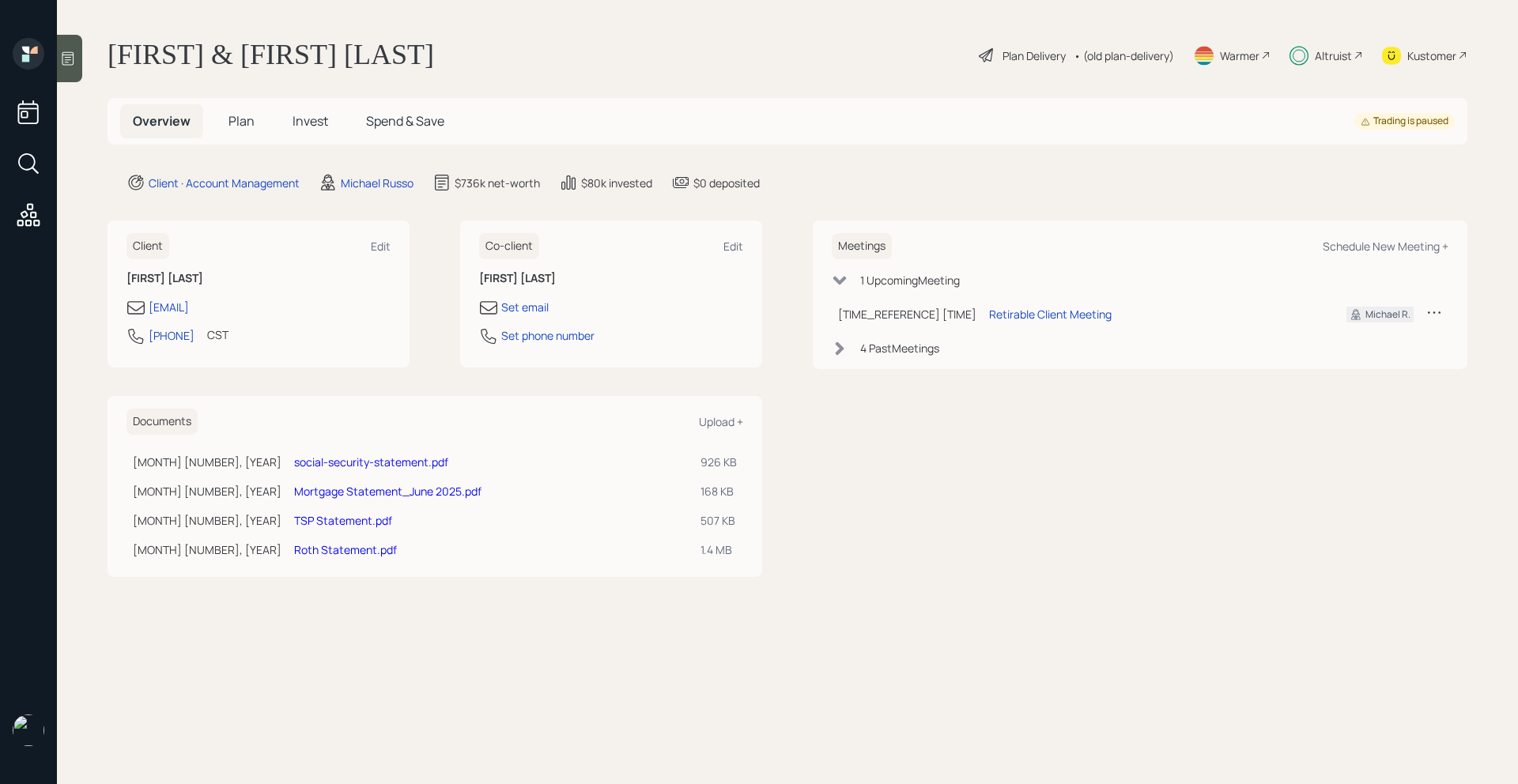 scroll, scrollTop: 0, scrollLeft: 0, axis: both 